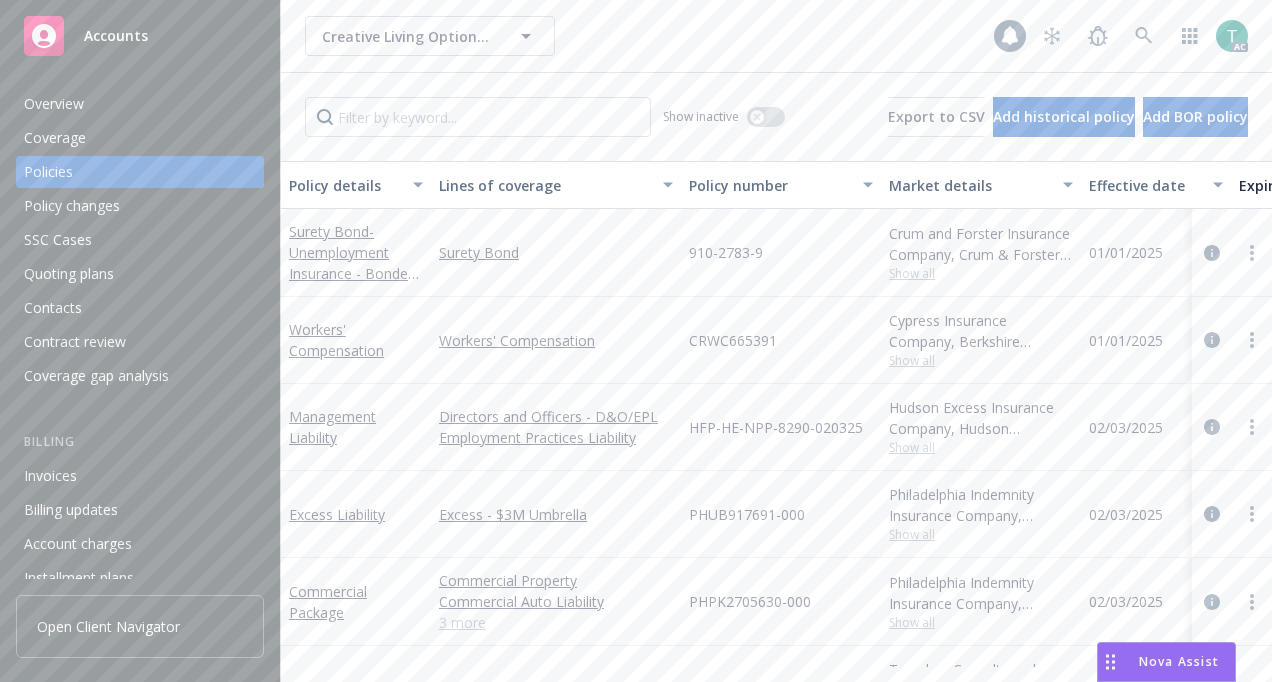 scroll, scrollTop: 0, scrollLeft: 0, axis: both 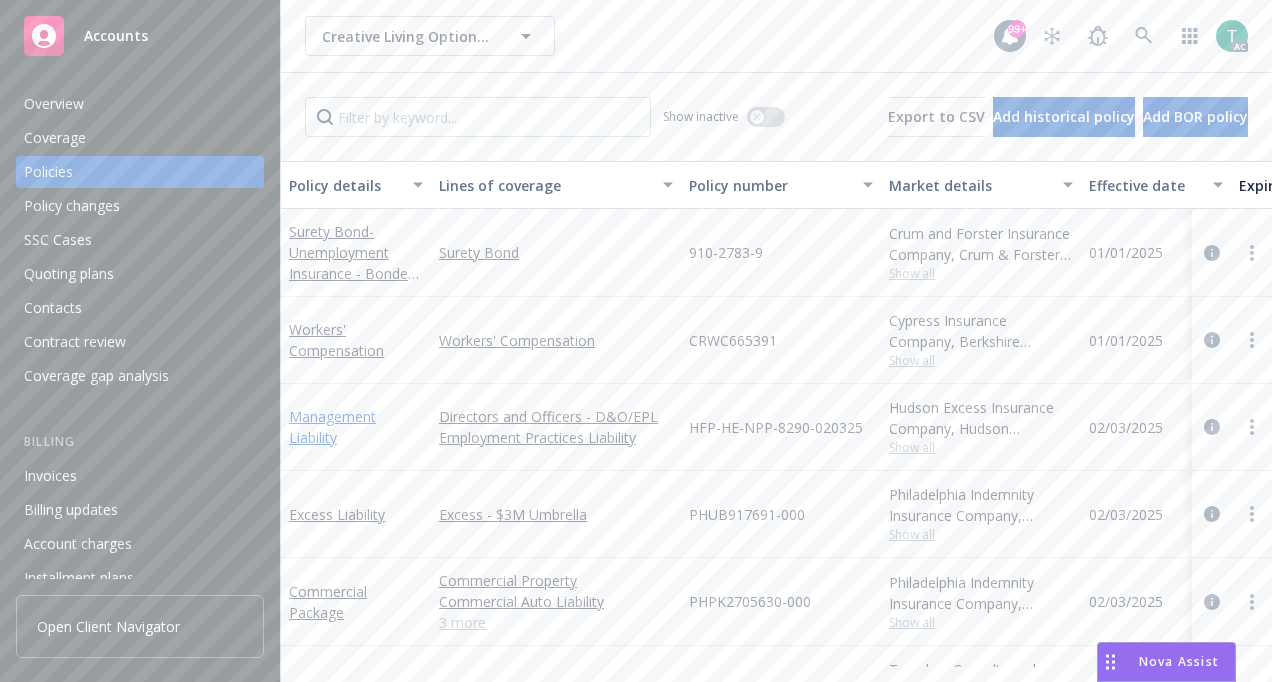 click on "Management Liability" at bounding box center (332, 427) 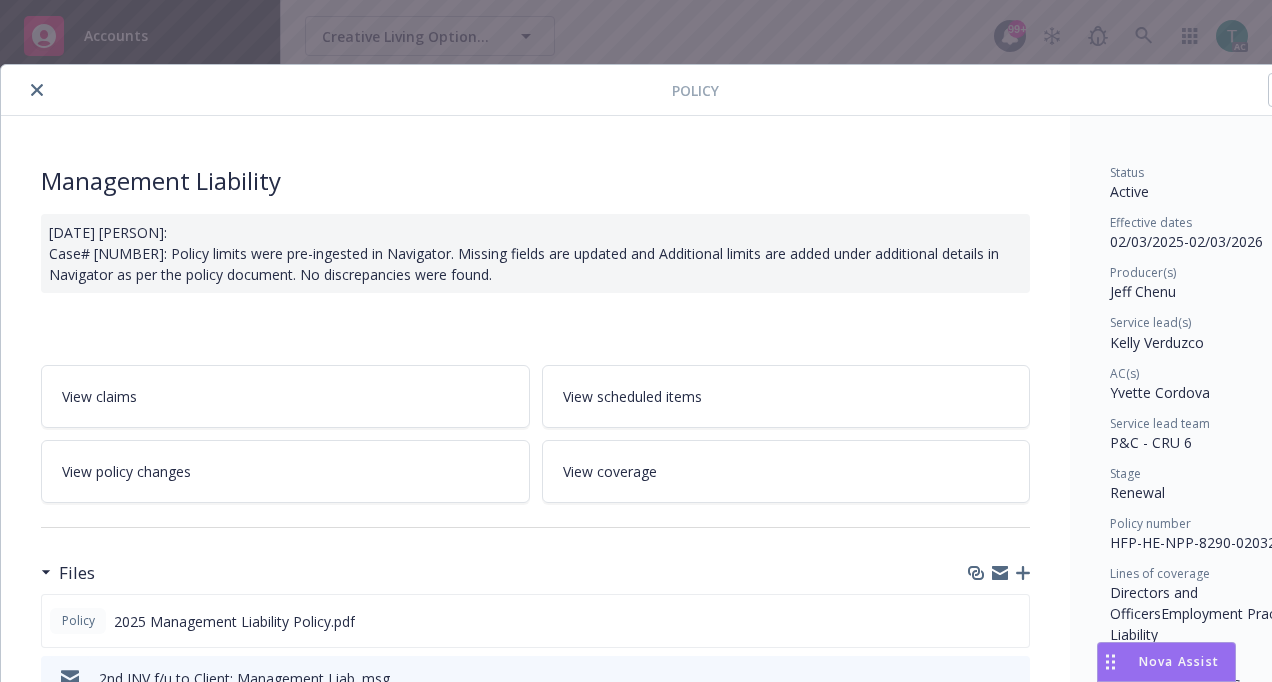 click 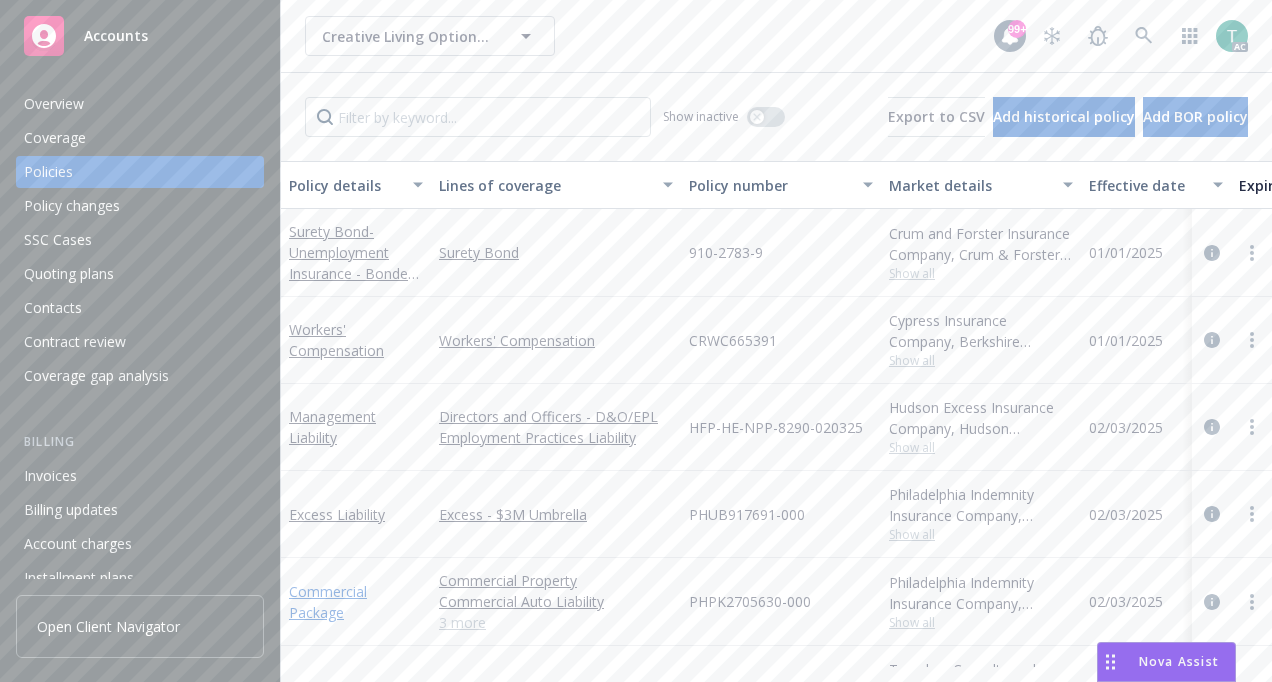 click on "Commercial Package" at bounding box center [328, 602] 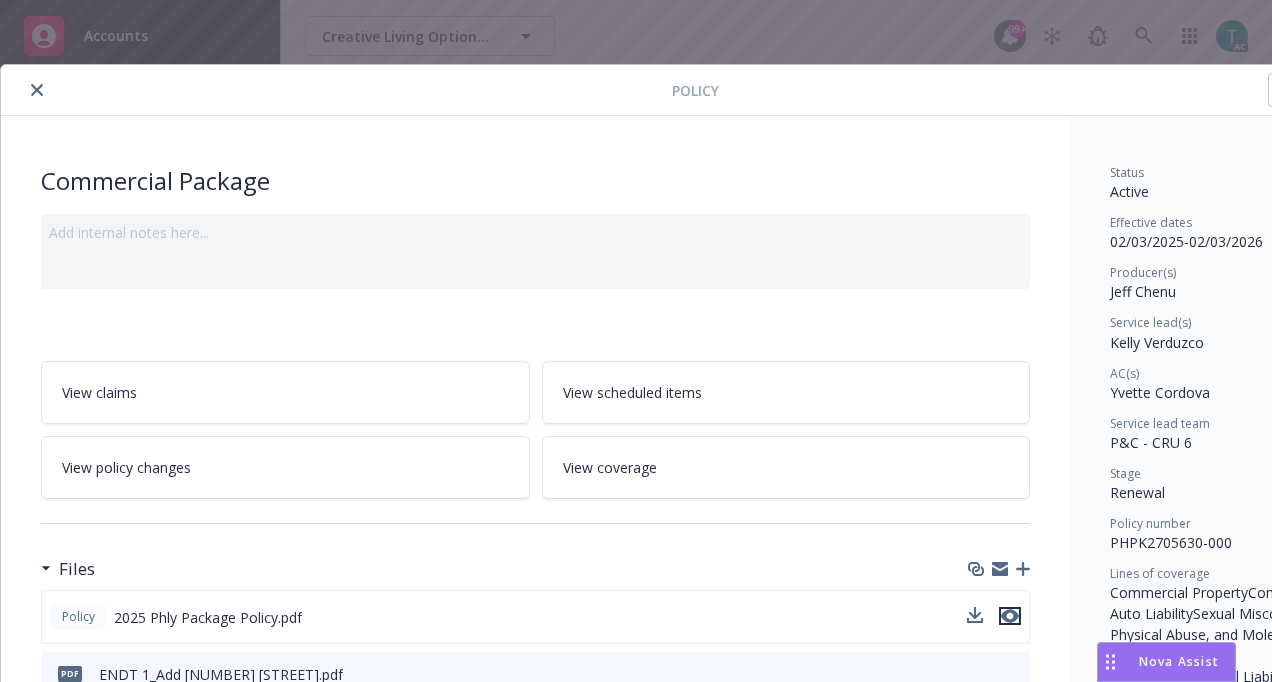 click 